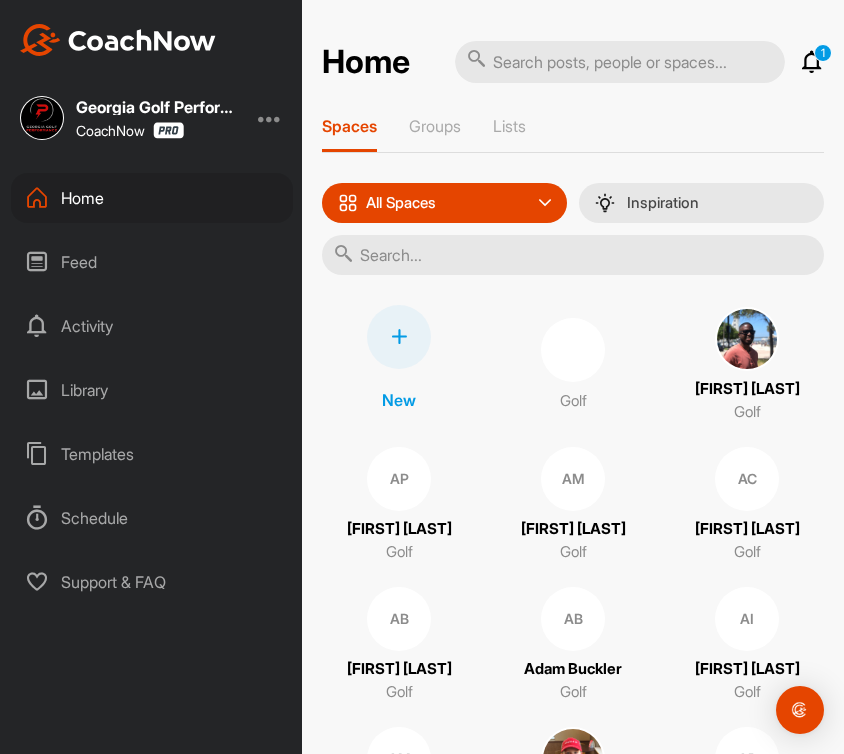 scroll, scrollTop: 0, scrollLeft: 0, axis: both 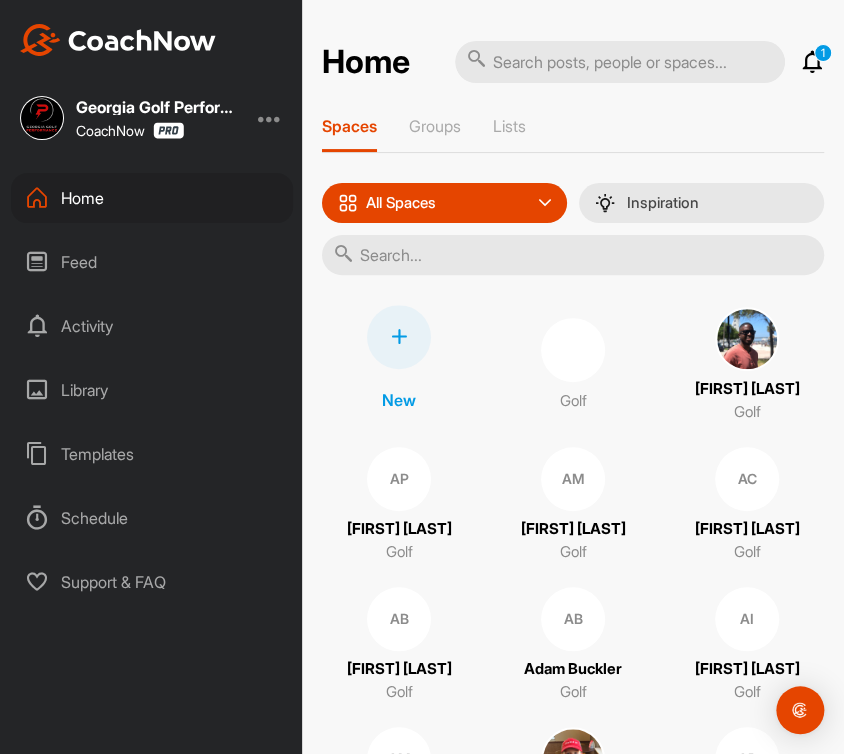 click at bounding box center (573, 255) 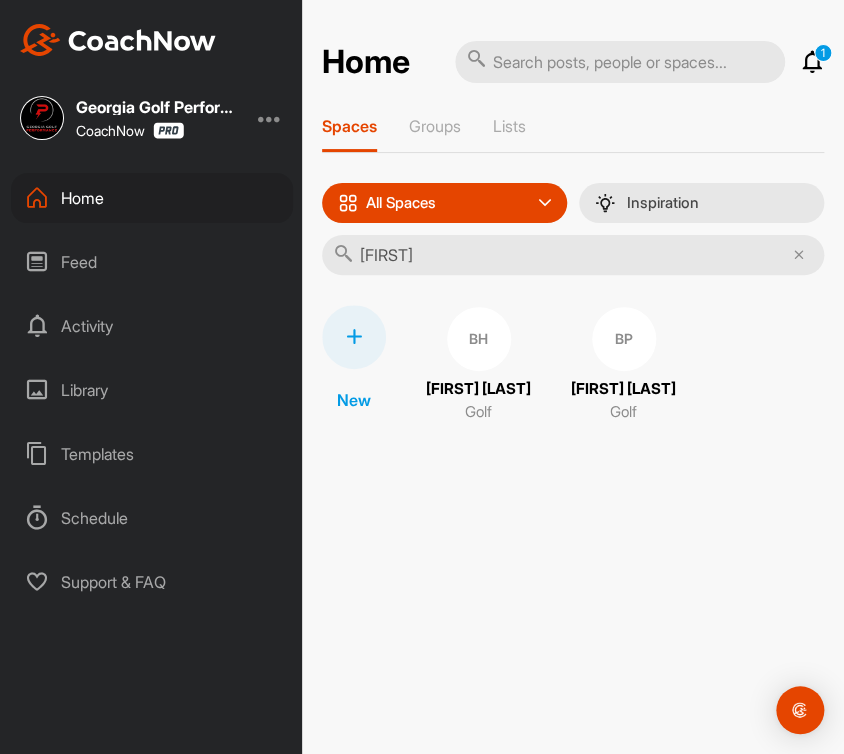 type on "[FIRST]" 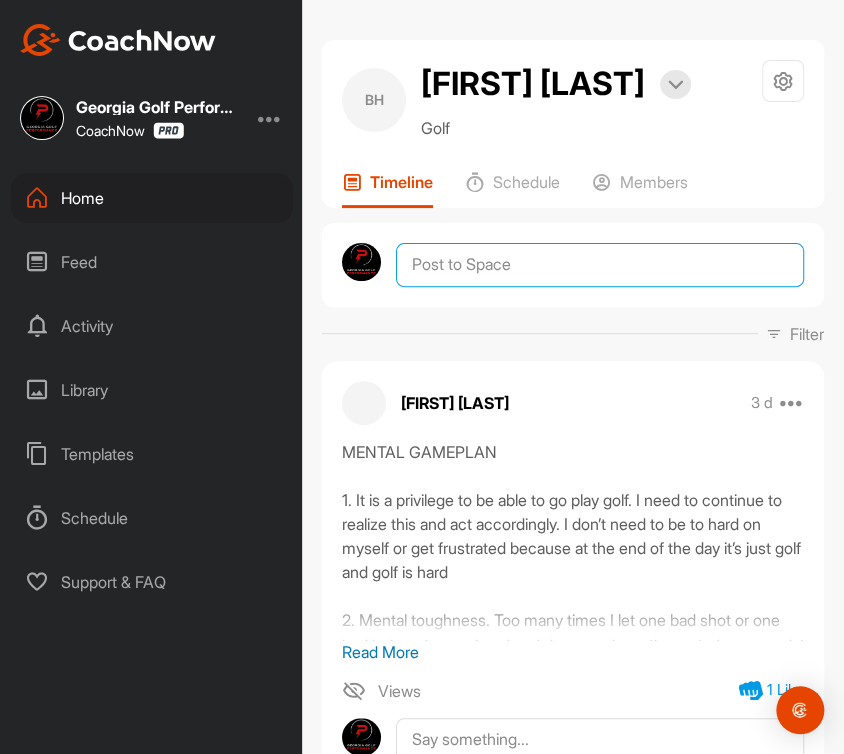 click at bounding box center [600, 265] 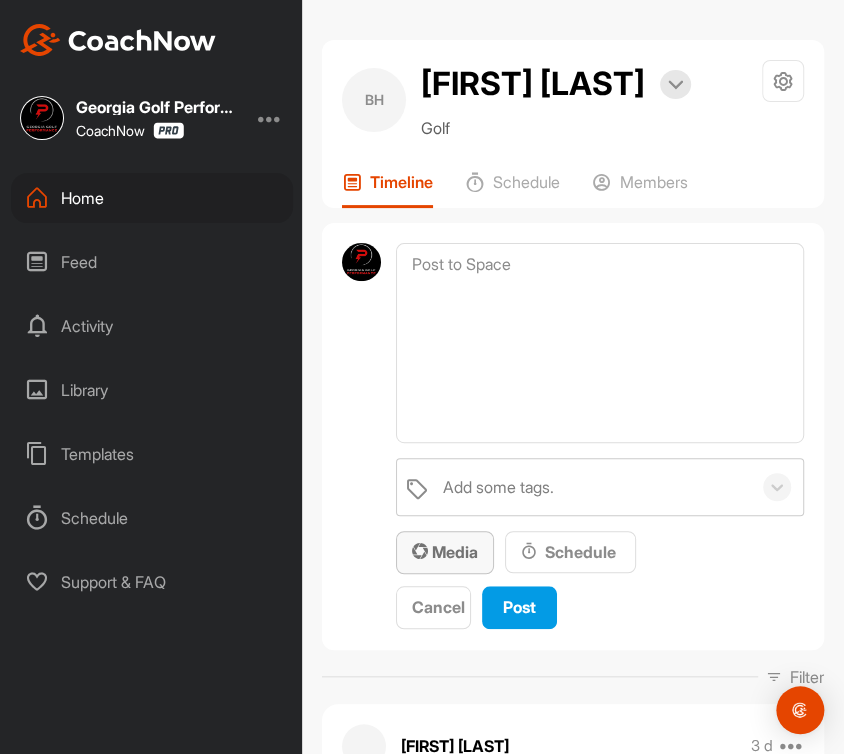 click on "Media" at bounding box center (445, 552) 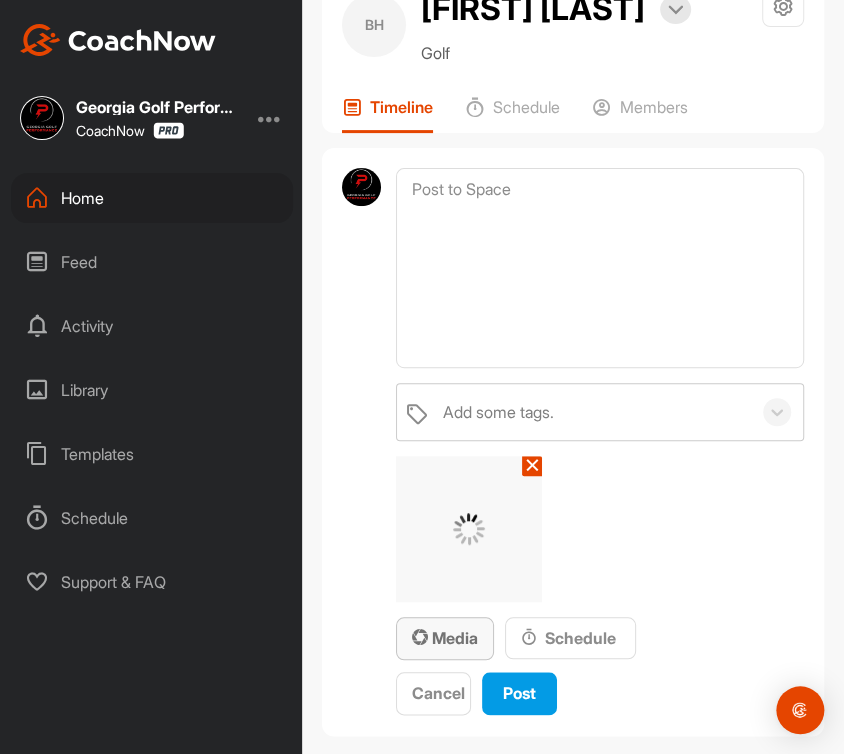 scroll, scrollTop: 116, scrollLeft: 0, axis: vertical 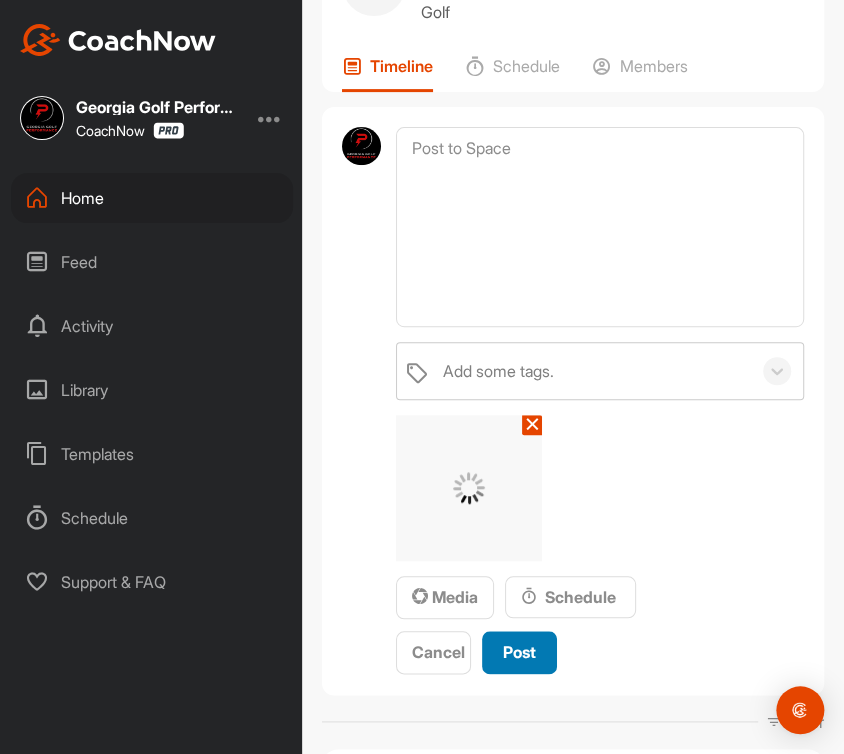 click on "Post" at bounding box center (519, 652) 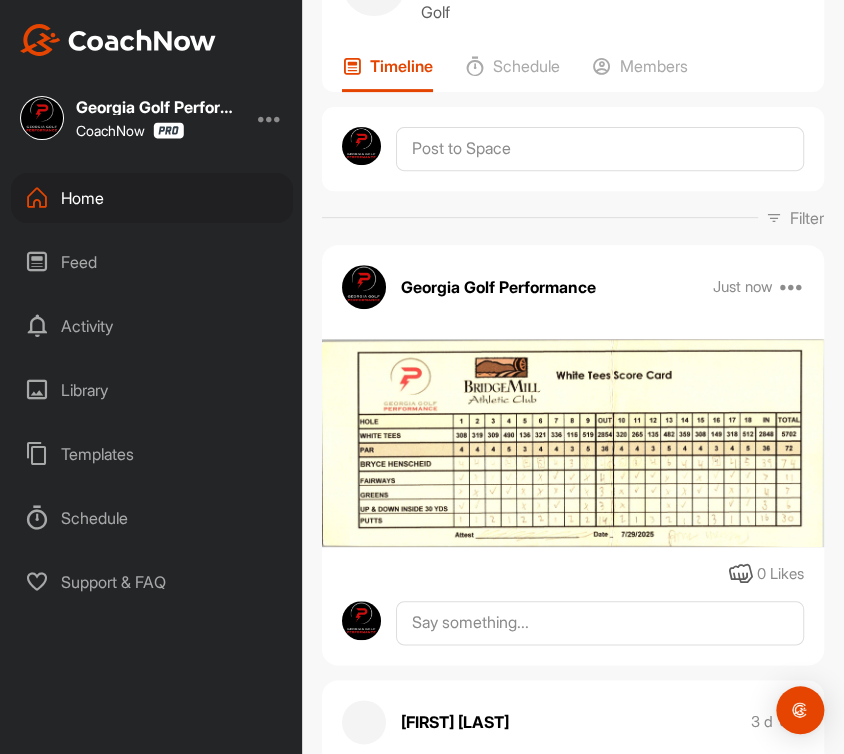 click on "Home" at bounding box center [152, 198] 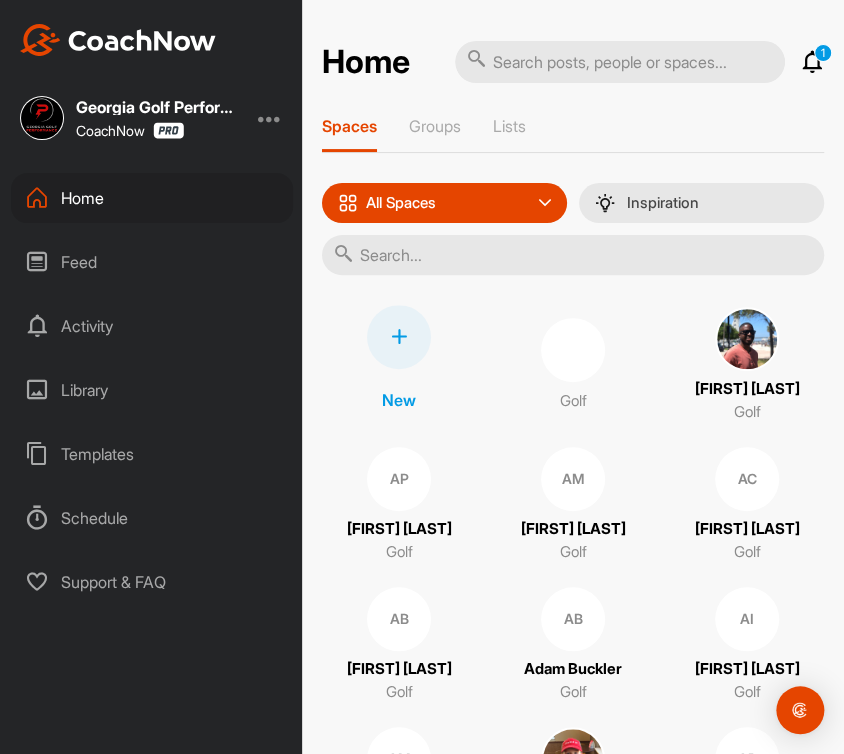 click at bounding box center [573, 255] 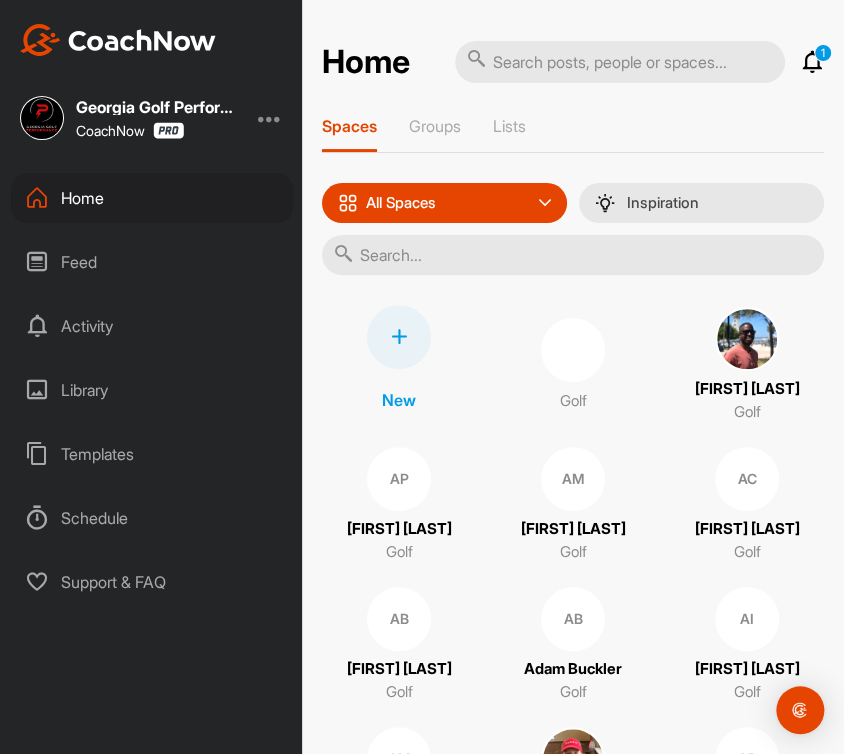 click at bounding box center (573, 255) 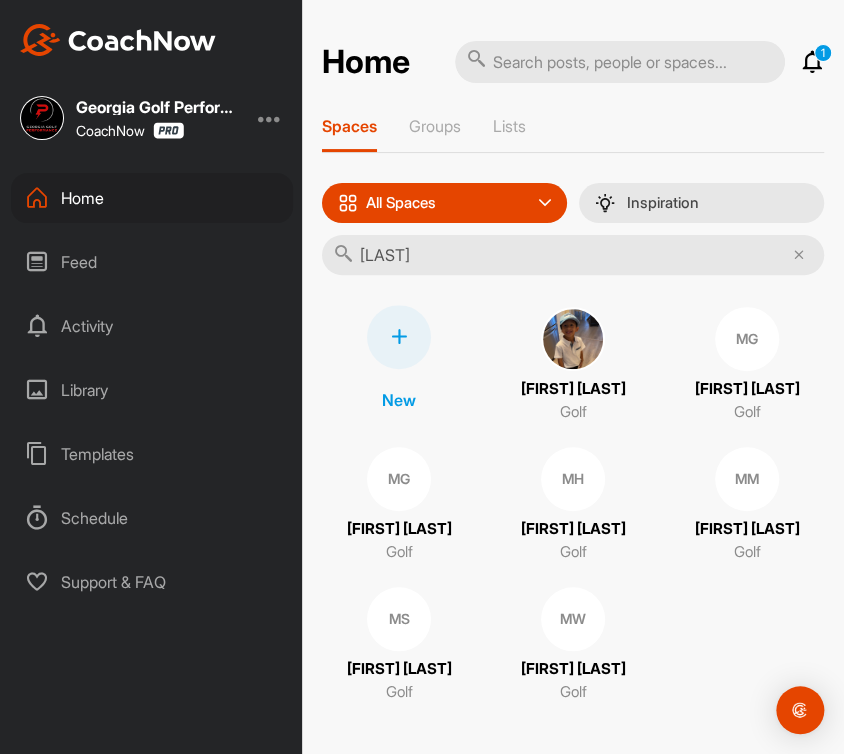 type on "[LAST]" 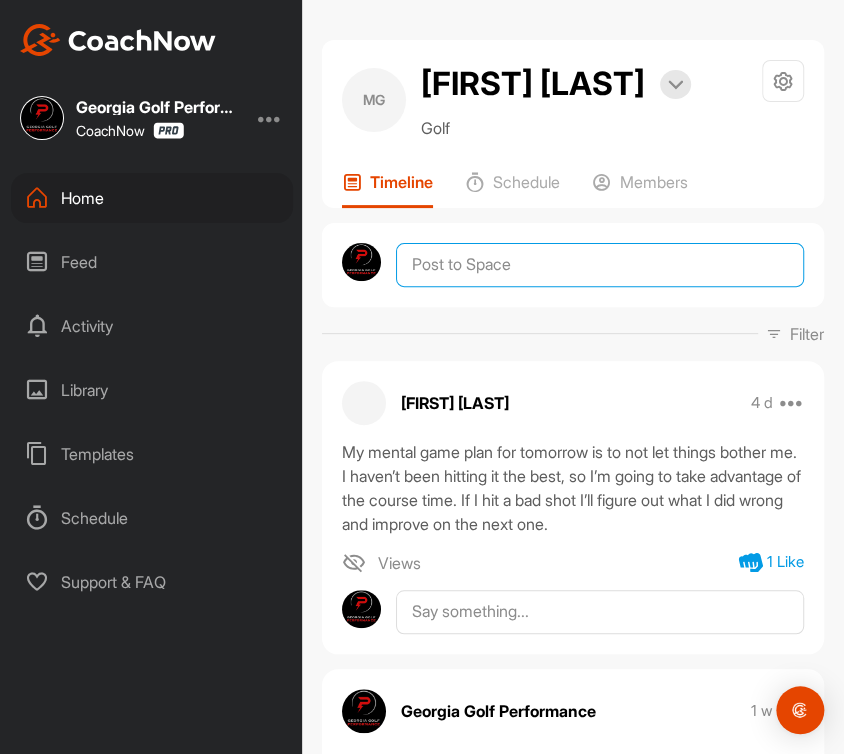 click at bounding box center (600, 265) 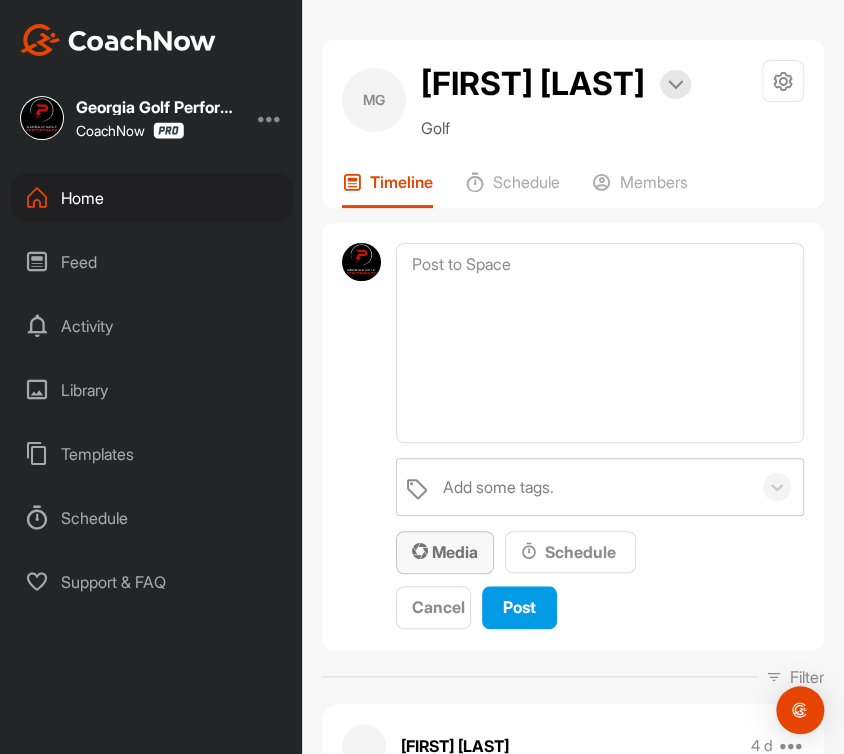 click on "Media" at bounding box center [445, 552] 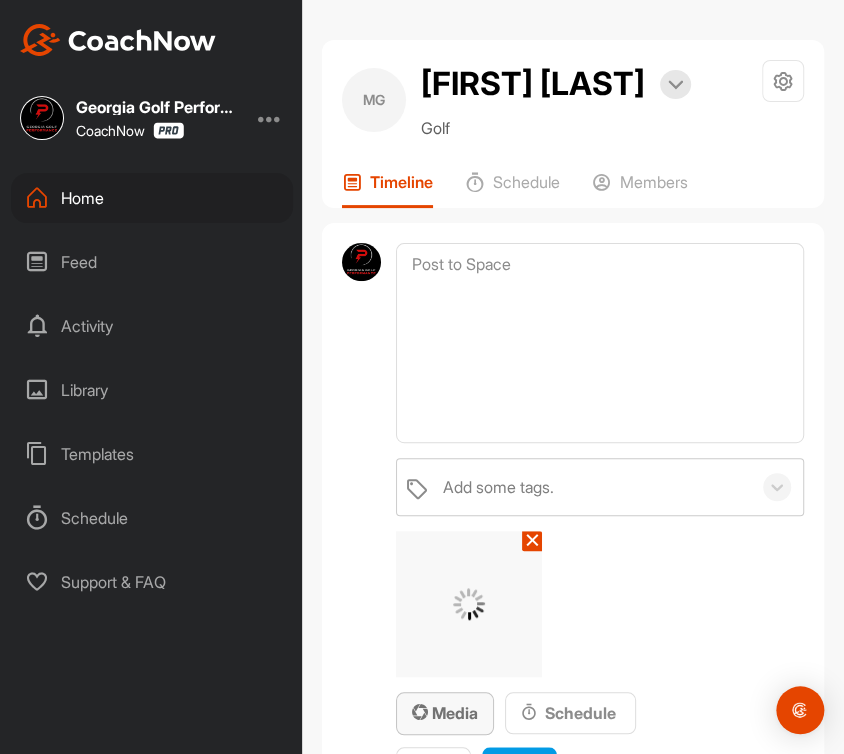 scroll, scrollTop: 116, scrollLeft: 0, axis: vertical 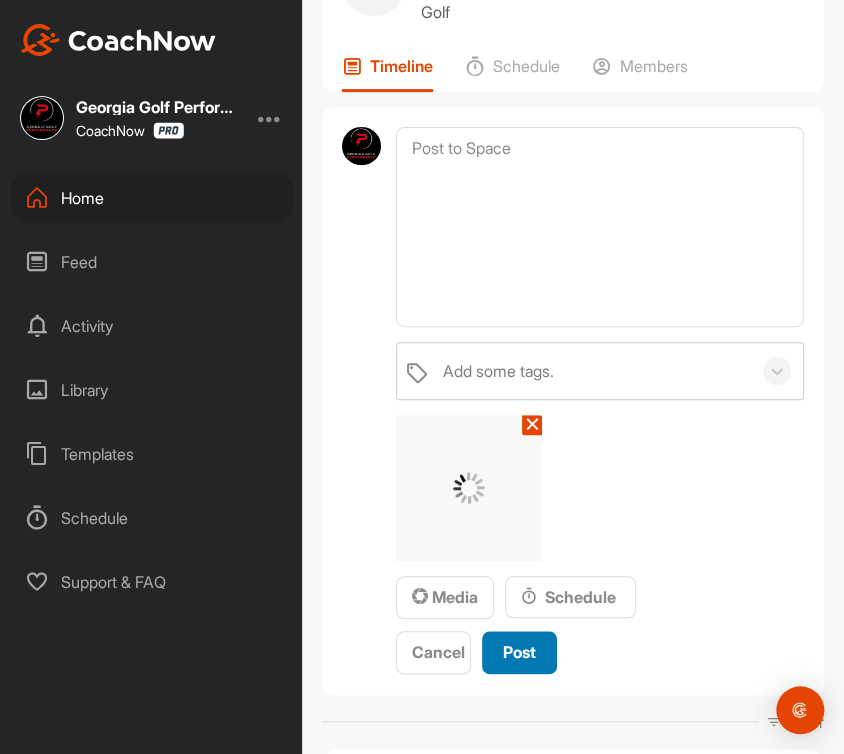 click on "Post" at bounding box center [519, 652] 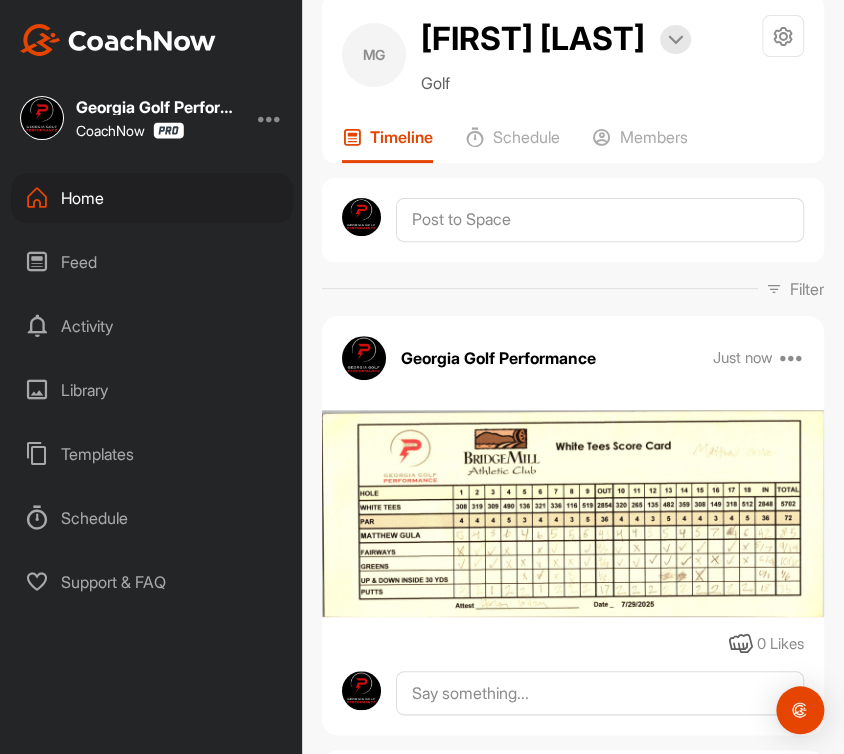scroll, scrollTop: 0, scrollLeft: 0, axis: both 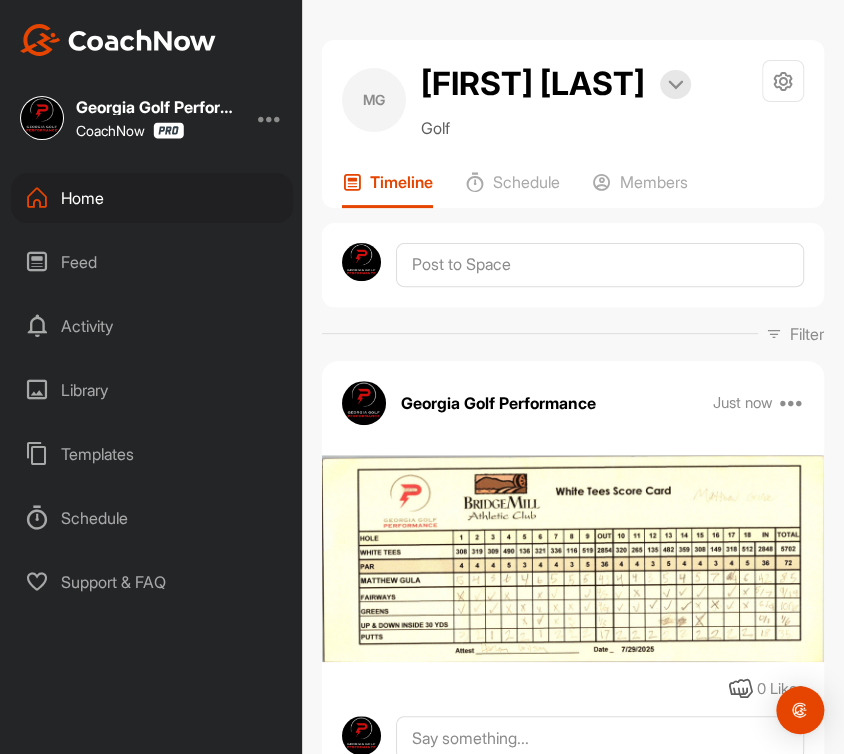 click on "Home" at bounding box center (152, 198) 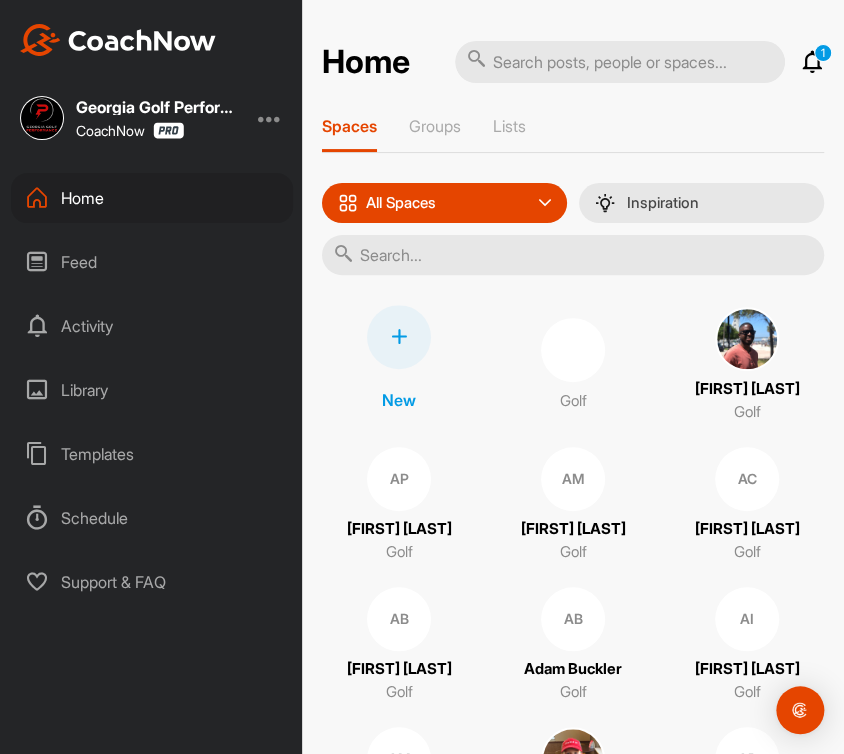 click at bounding box center (573, 255) 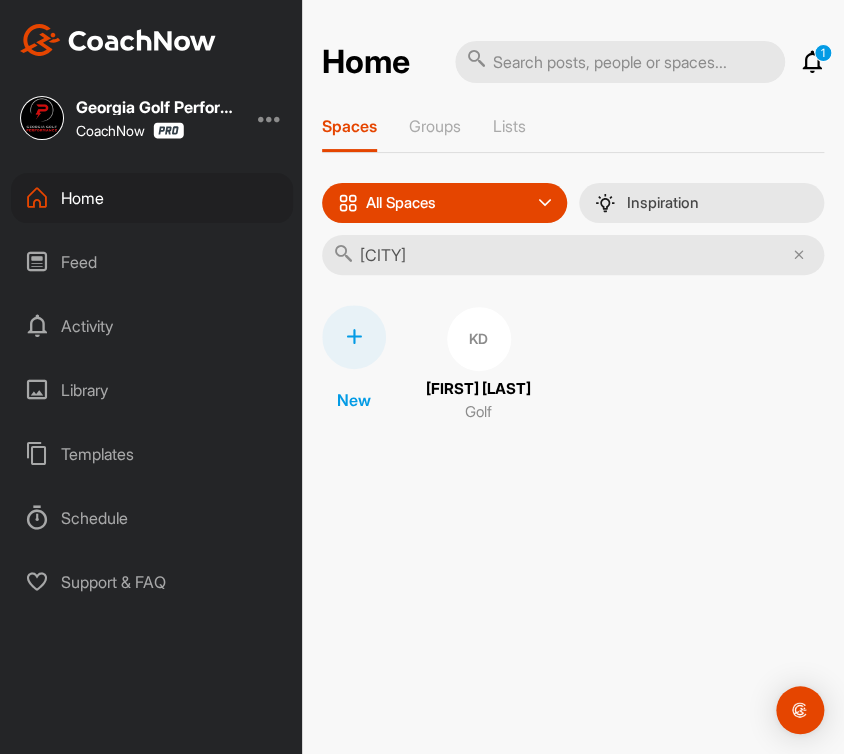 type on "[CITY]" 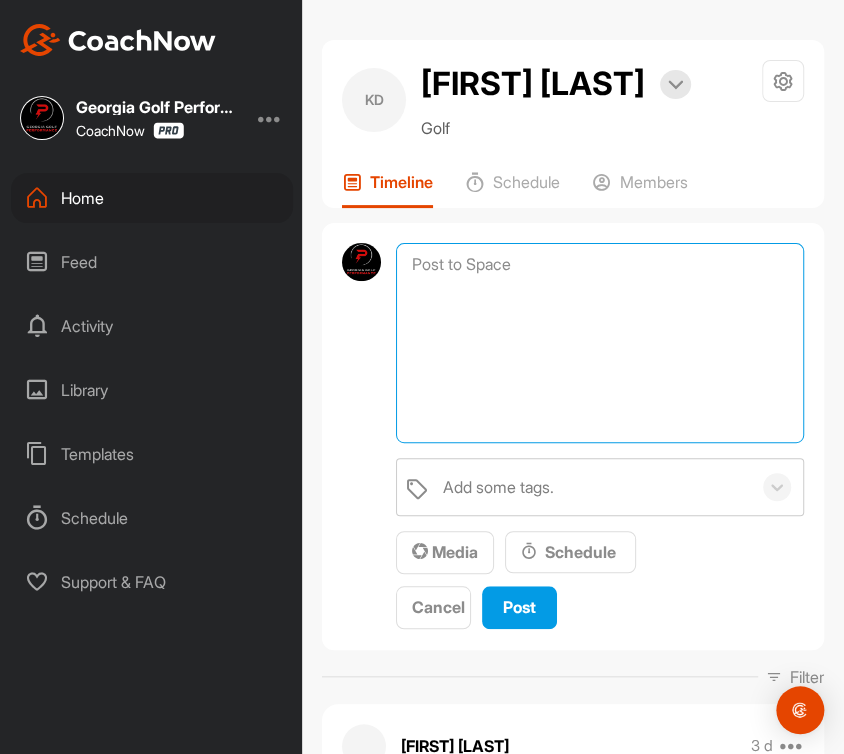 click at bounding box center (600, 343) 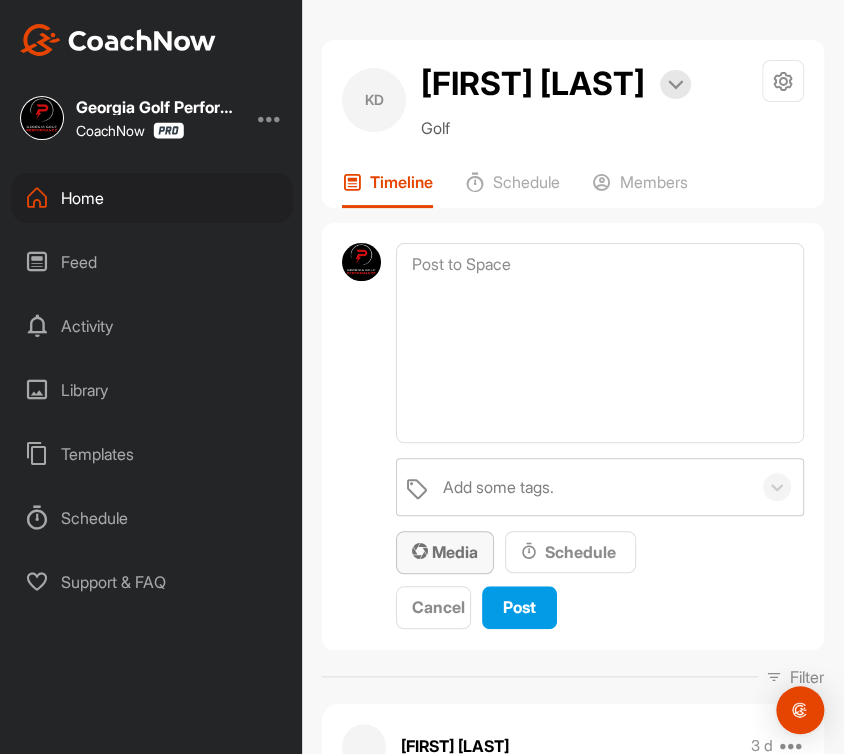click on "Media" at bounding box center (445, 552) 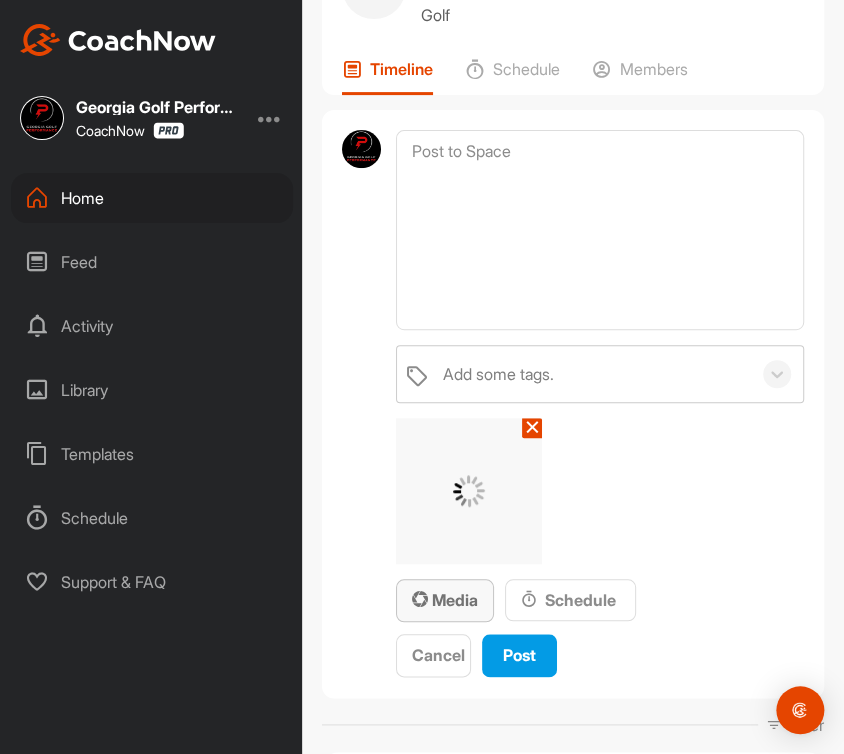 scroll, scrollTop: 116, scrollLeft: 0, axis: vertical 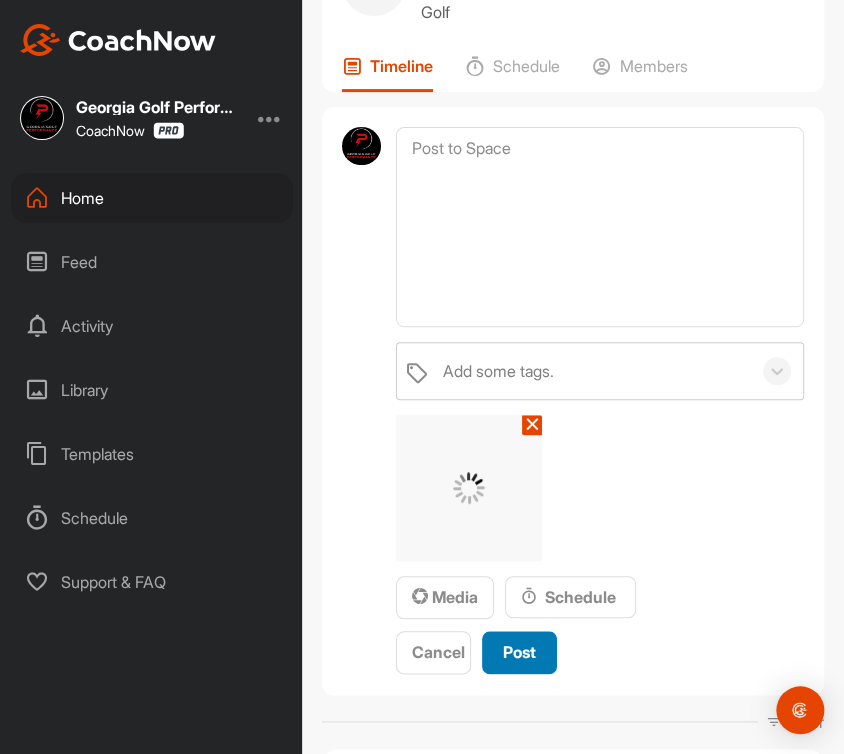 click on "Post" at bounding box center [519, 652] 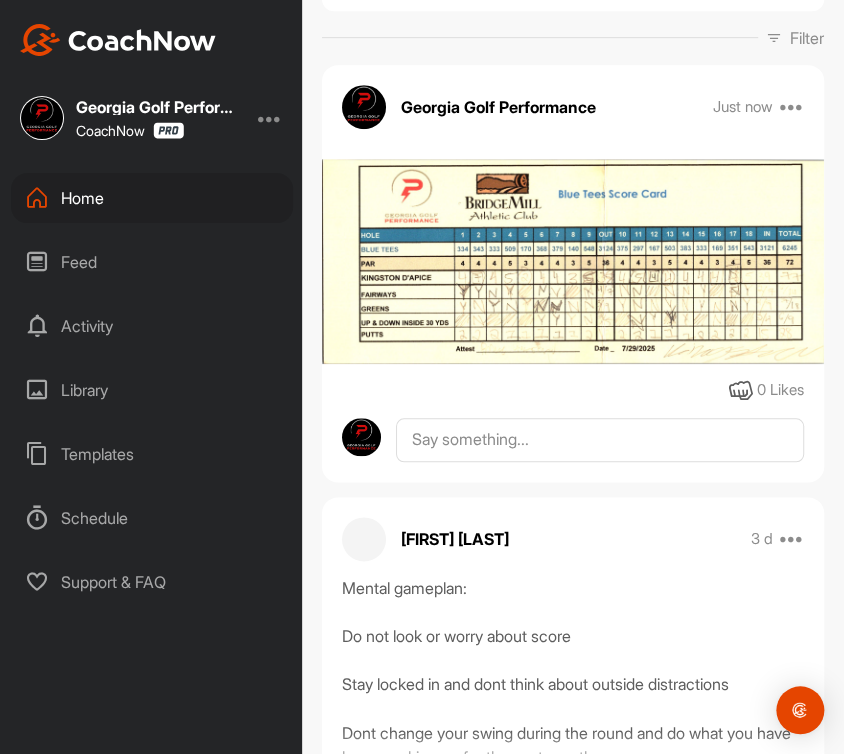 scroll, scrollTop: 349, scrollLeft: 0, axis: vertical 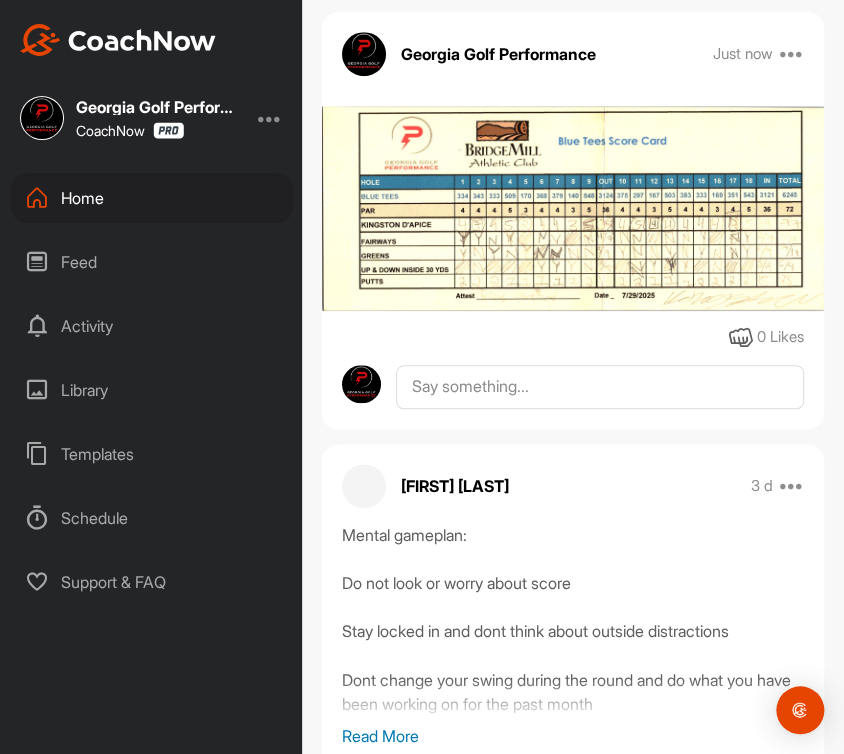 click on "Home" at bounding box center (152, 198) 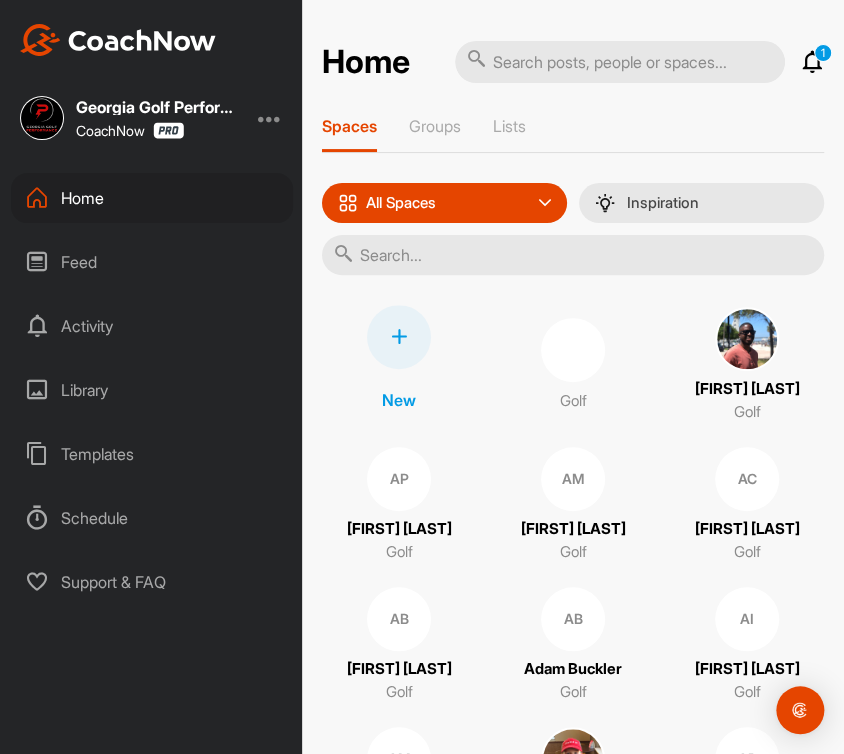 click at bounding box center (573, 255) 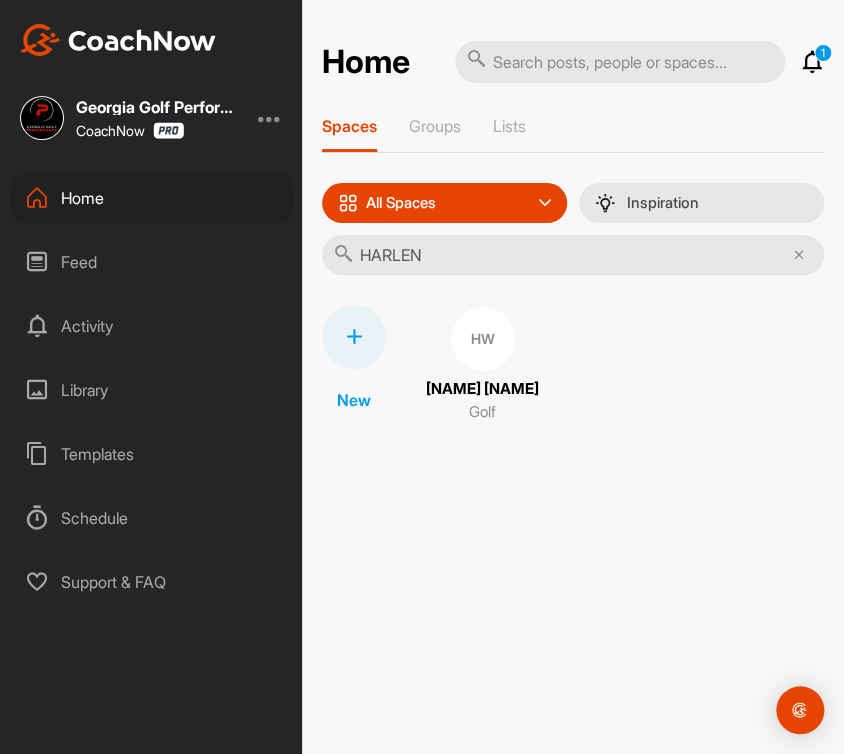 type on "HARLEN" 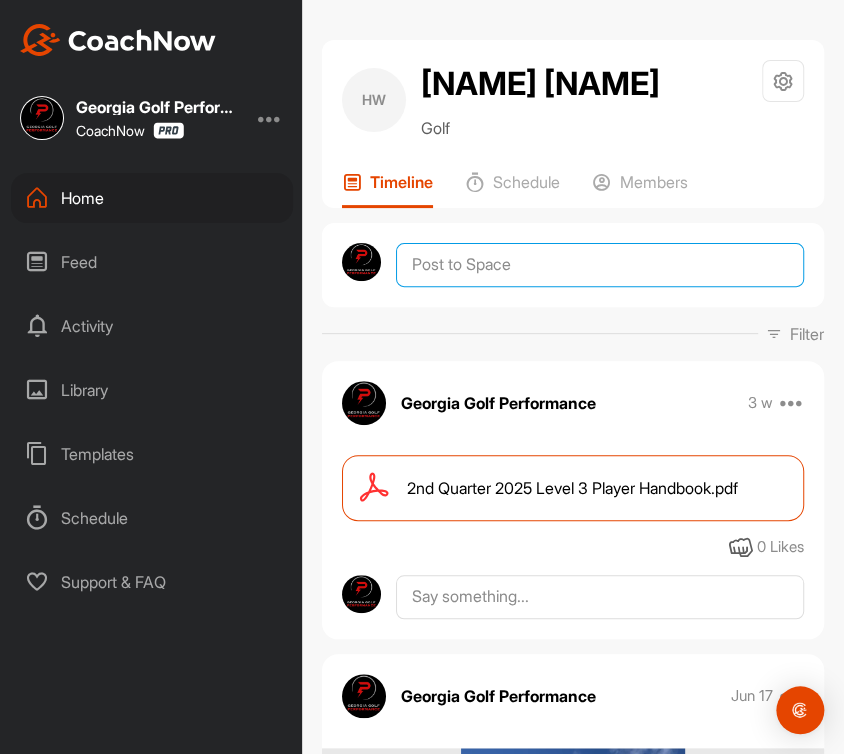 click at bounding box center [600, 265] 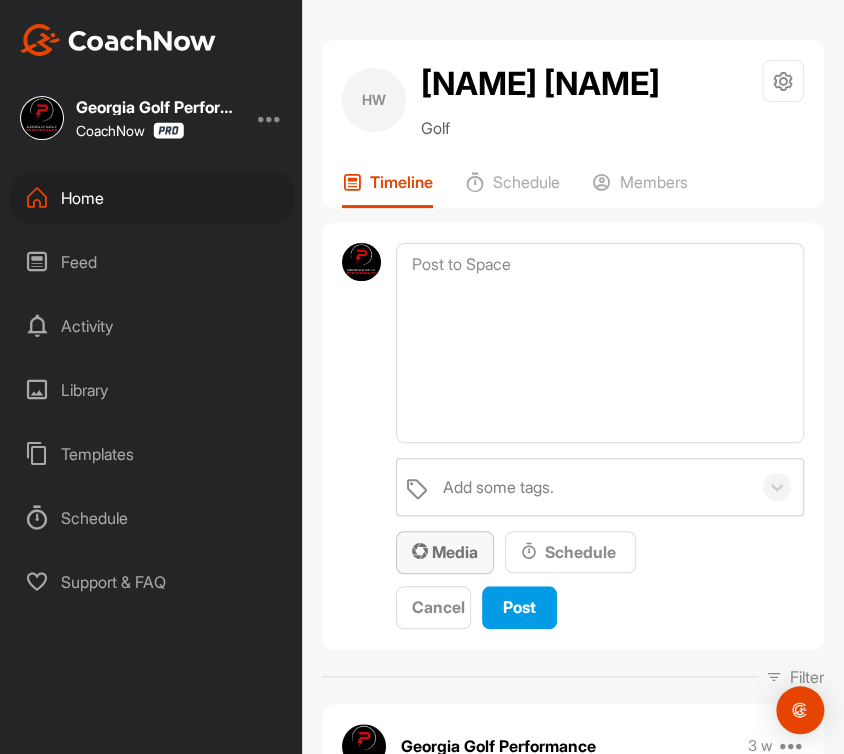click on "Media" at bounding box center [445, 552] 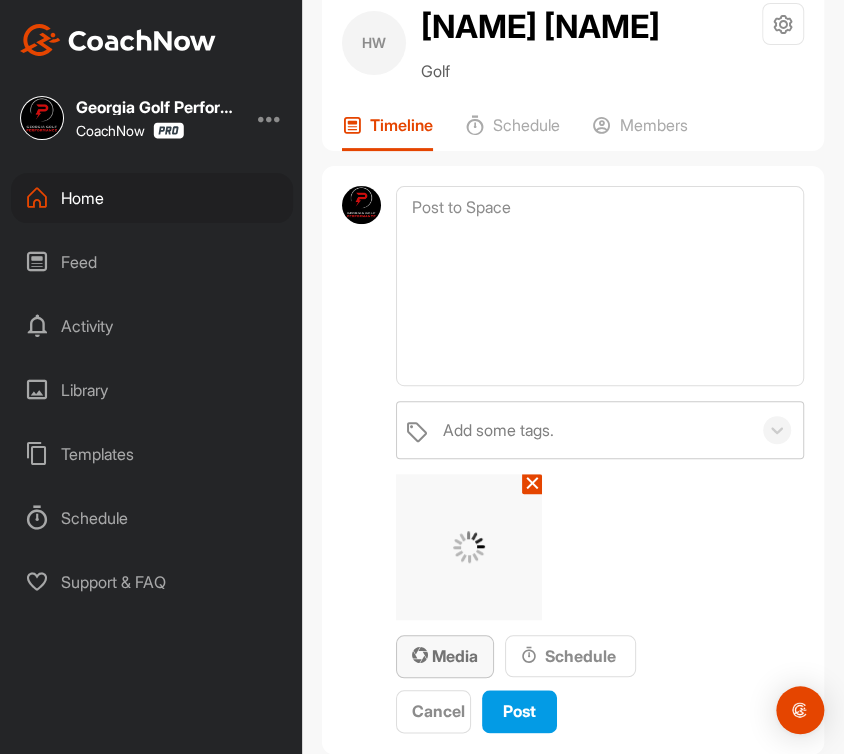 scroll, scrollTop: 116, scrollLeft: 0, axis: vertical 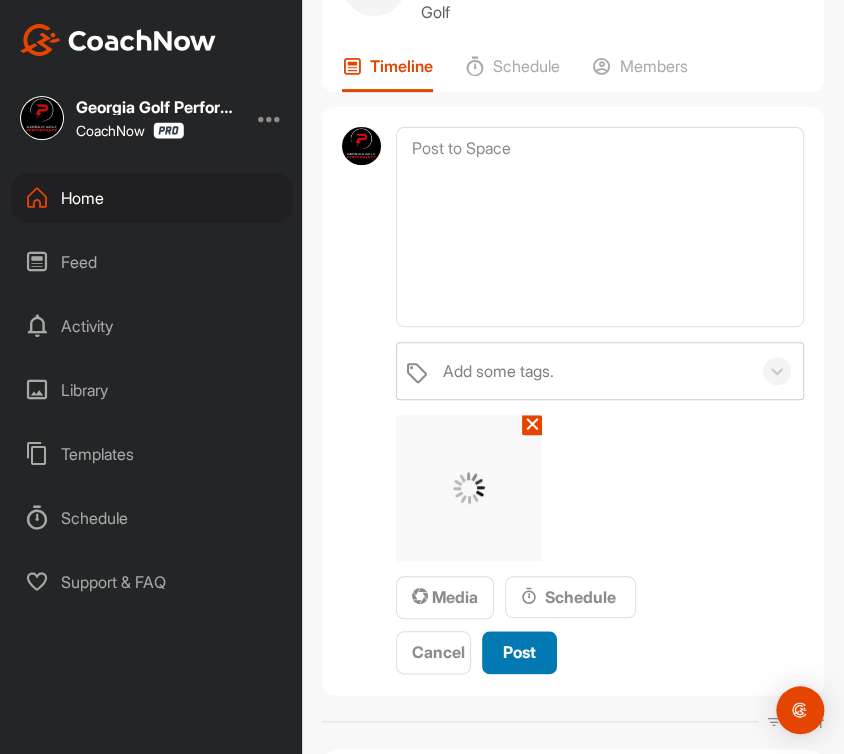 click on "Post" at bounding box center (519, 652) 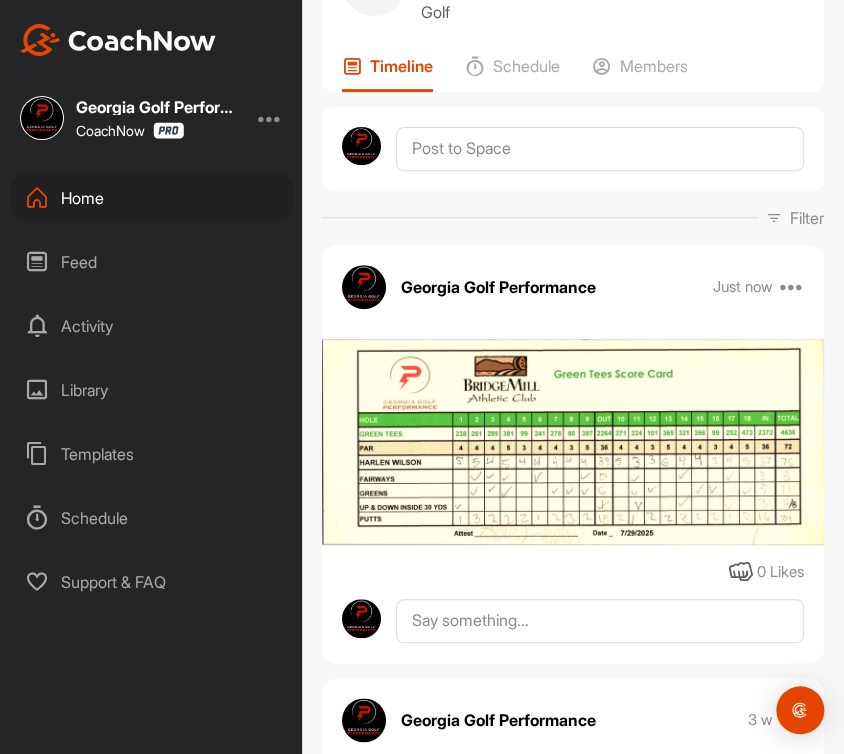 click on "Home" at bounding box center (152, 198) 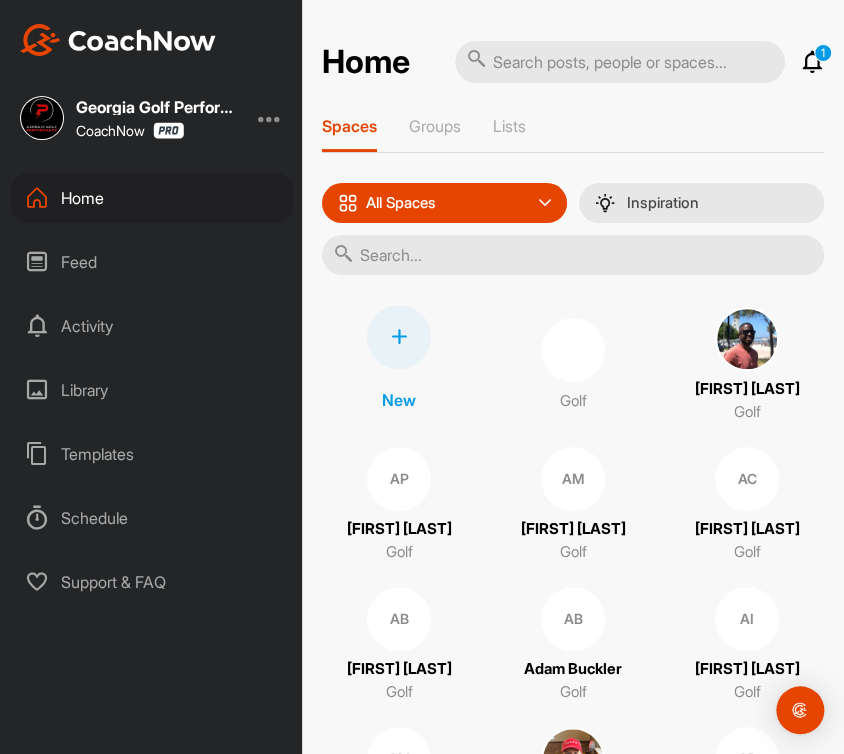click at bounding box center (573, 255) 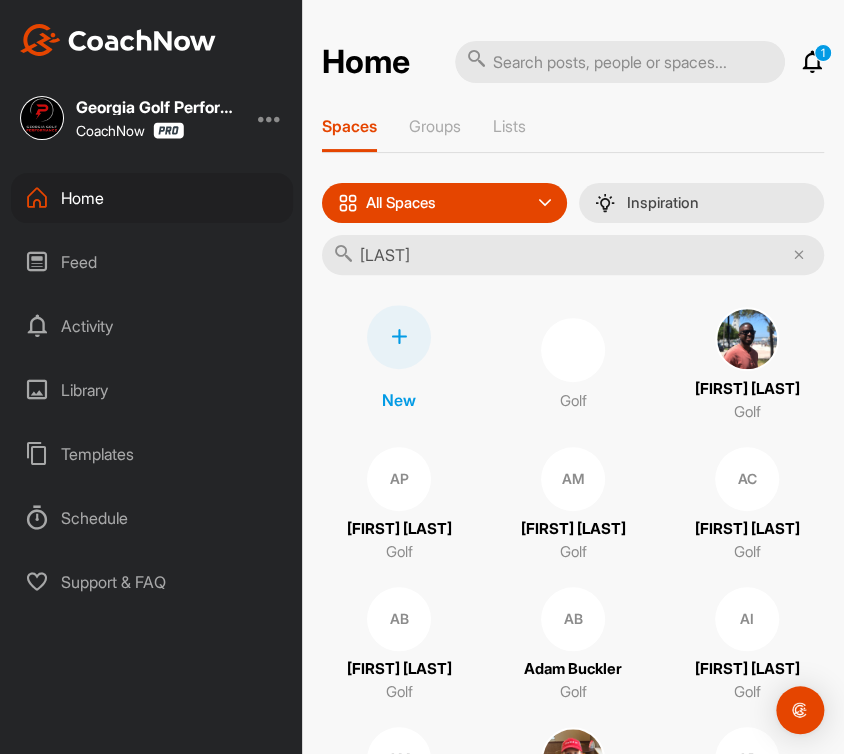 type on "AVERY" 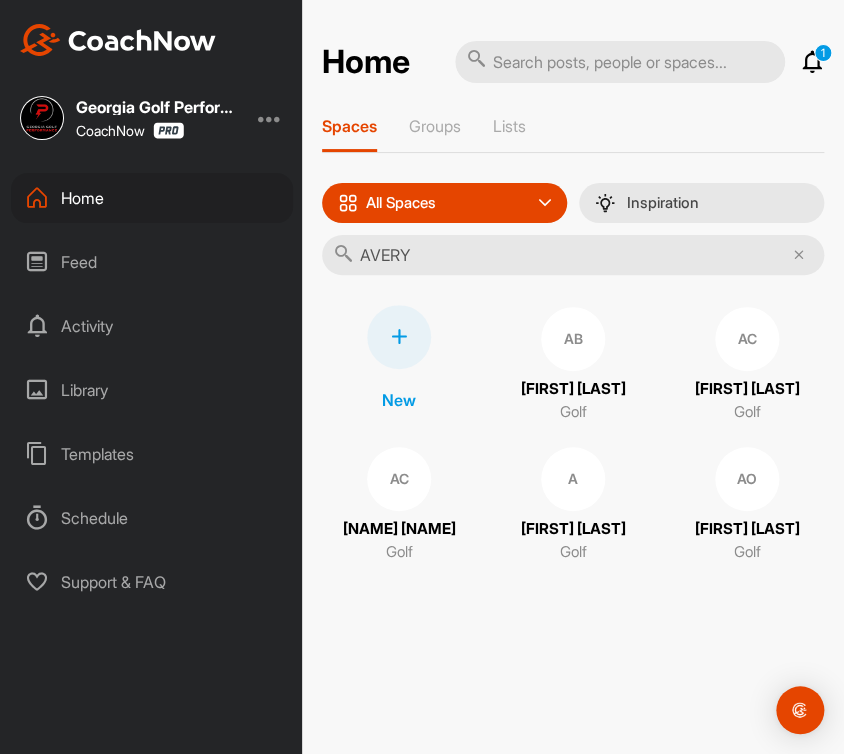 click on "AC" at bounding box center [747, 339] 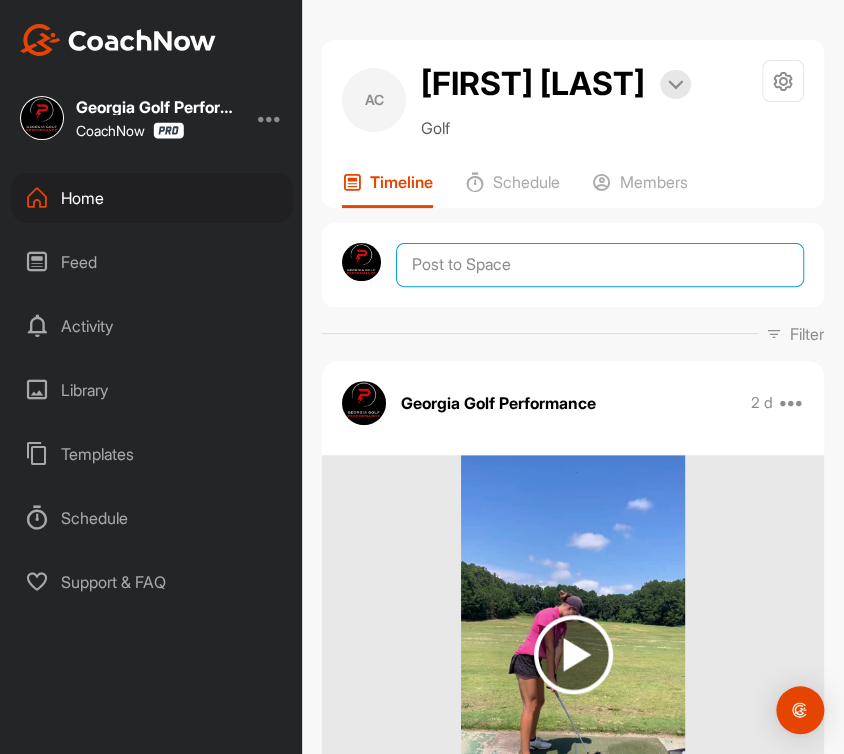 click at bounding box center [600, 265] 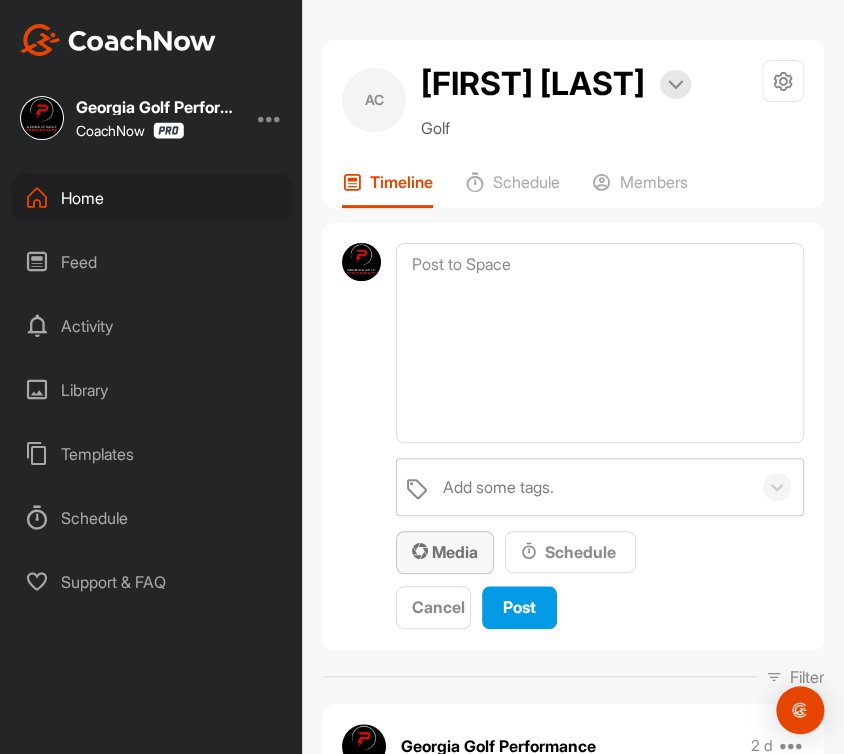click on "Media" at bounding box center [445, 552] 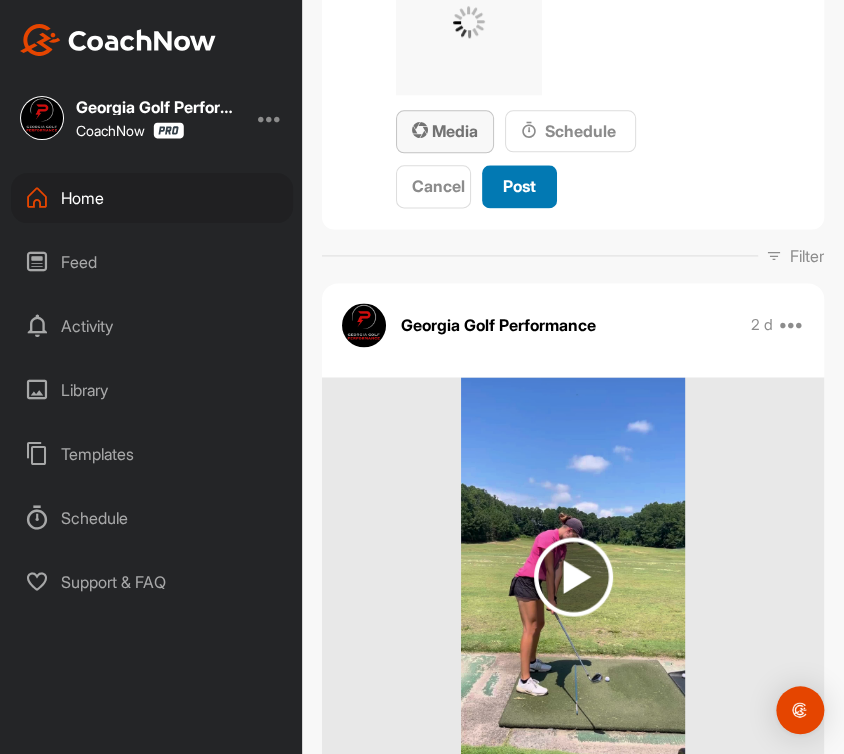 scroll, scrollTop: 583, scrollLeft: 0, axis: vertical 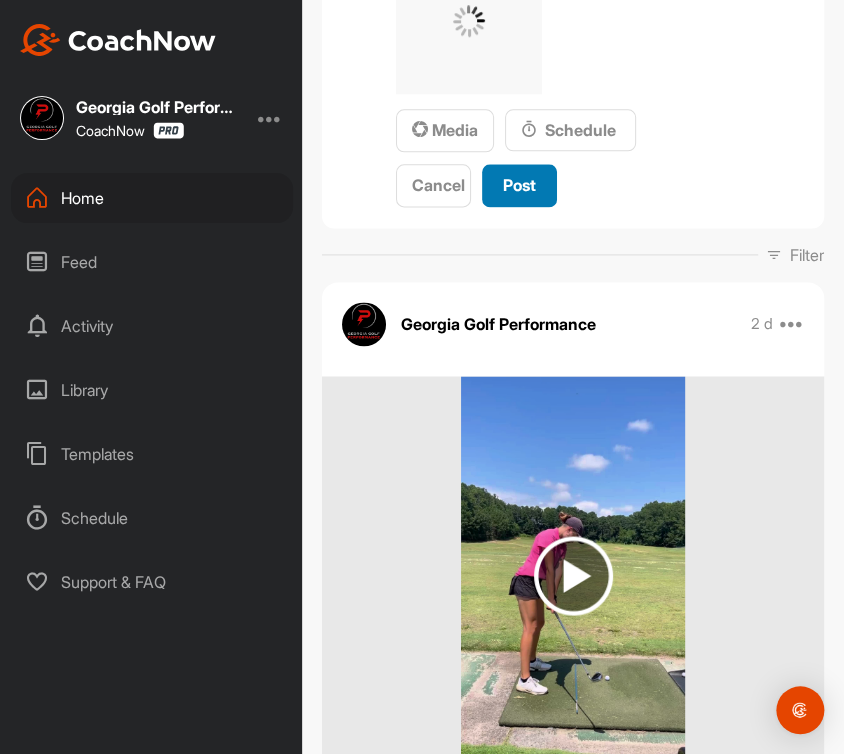 click on "Post" at bounding box center (519, 185) 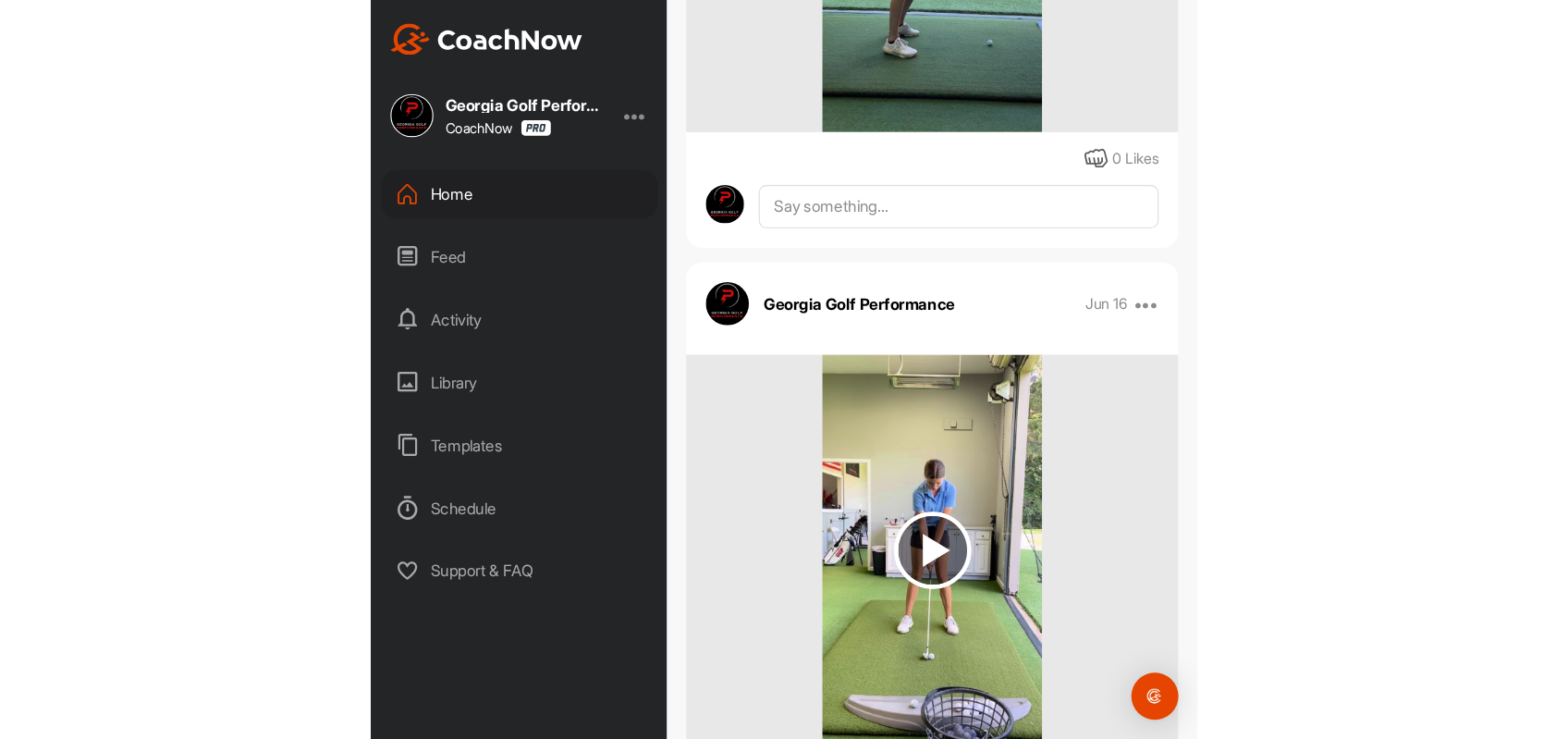 scroll, scrollTop: 3558, scrollLeft: 0, axis: vertical 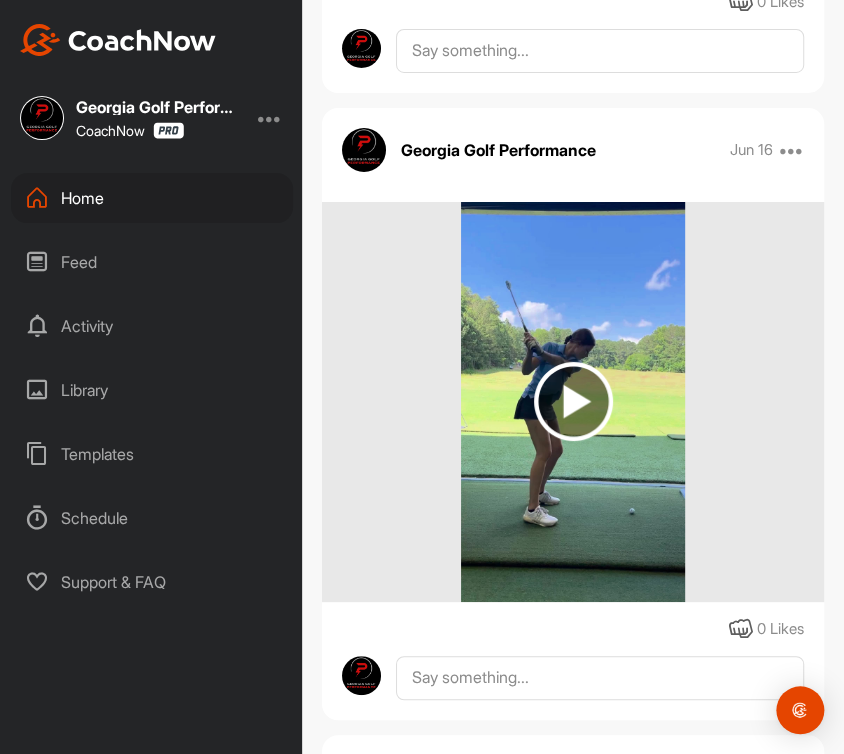click on "Home" at bounding box center (152, 198) 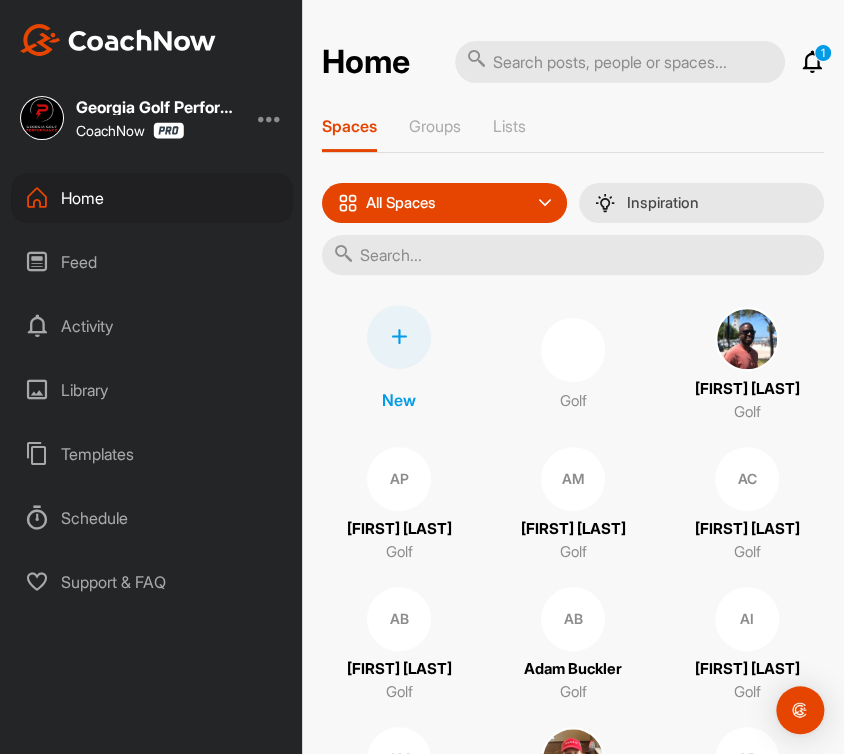 click at bounding box center (573, 255) 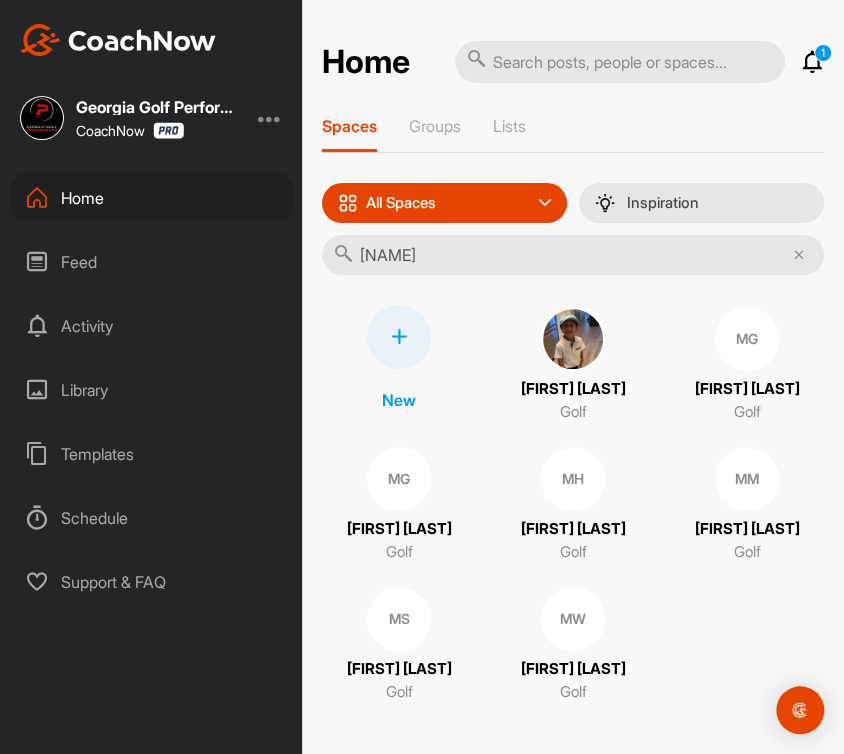 type on "[NAME]" 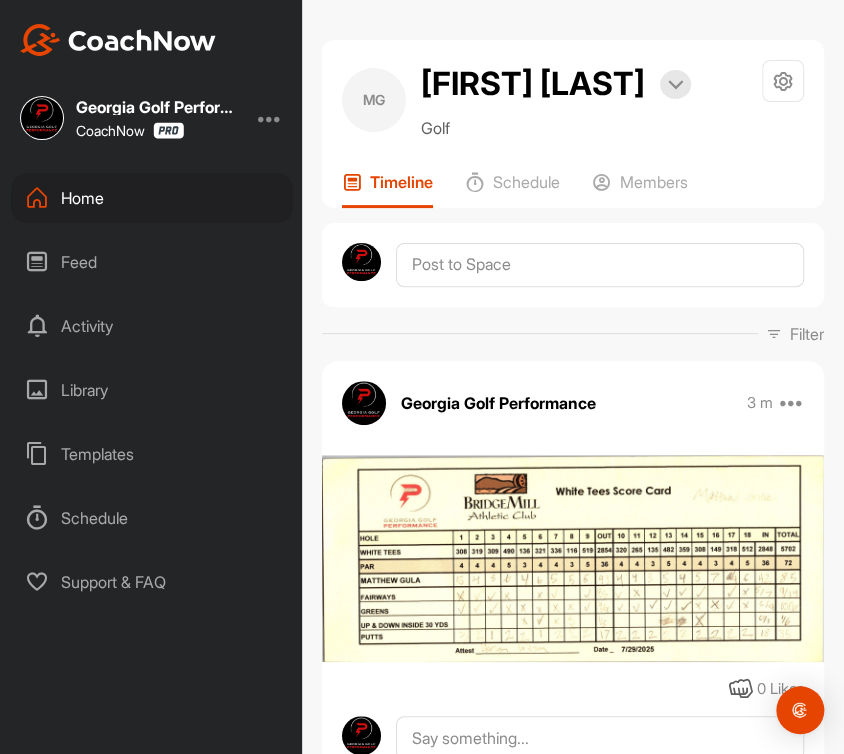 click on "Home" at bounding box center [152, 198] 